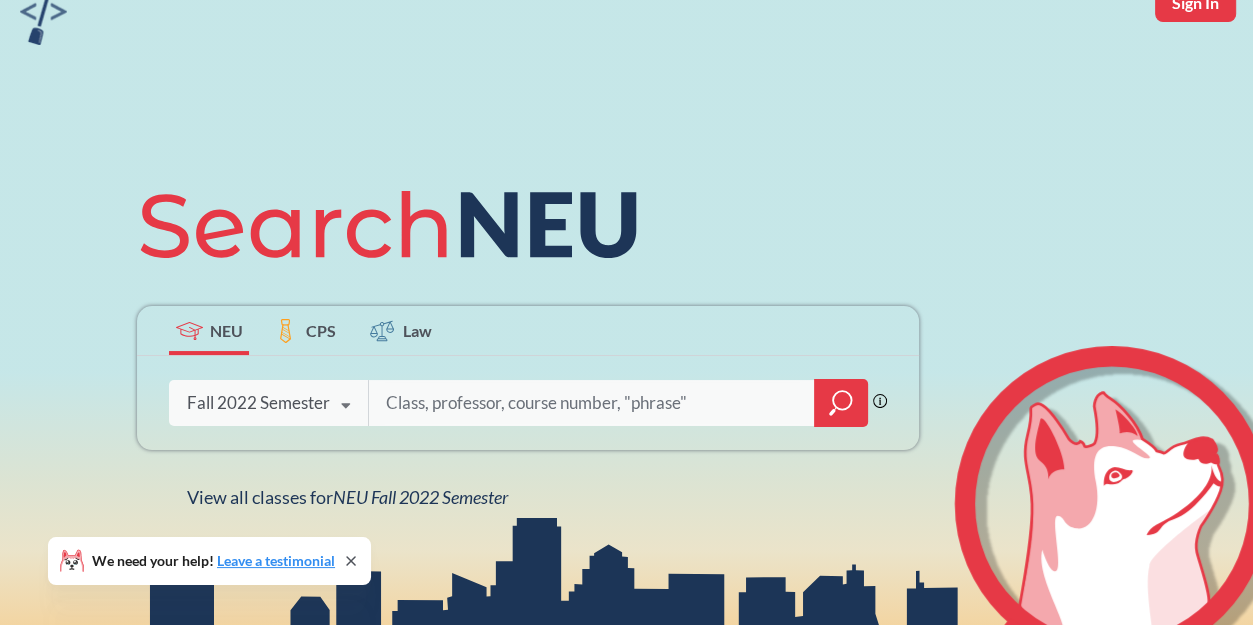 scroll, scrollTop: 200, scrollLeft: 0, axis: vertical 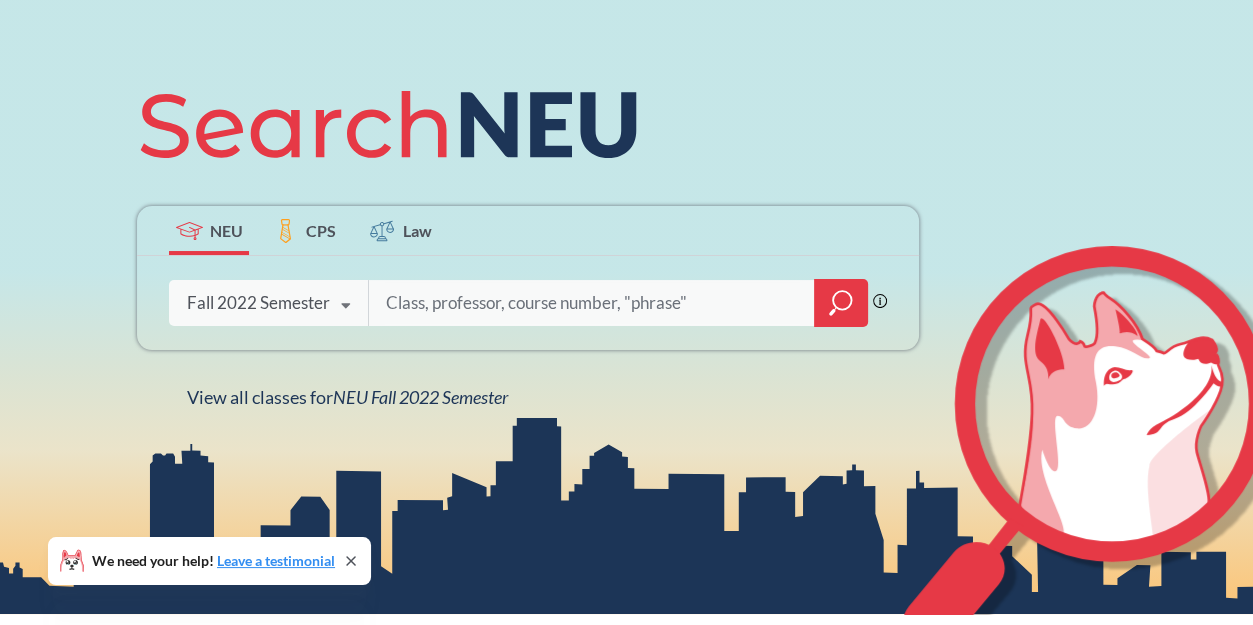 click on "Fall 2022 Semester" at bounding box center [258, 303] 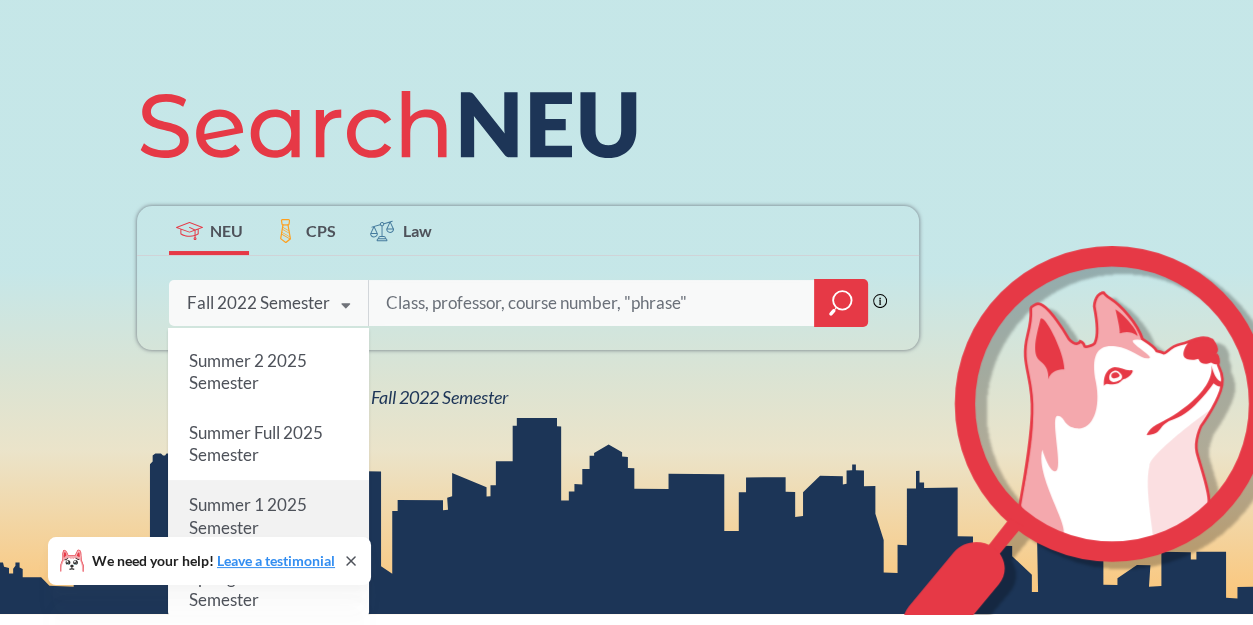 scroll, scrollTop: 0, scrollLeft: 0, axis: both 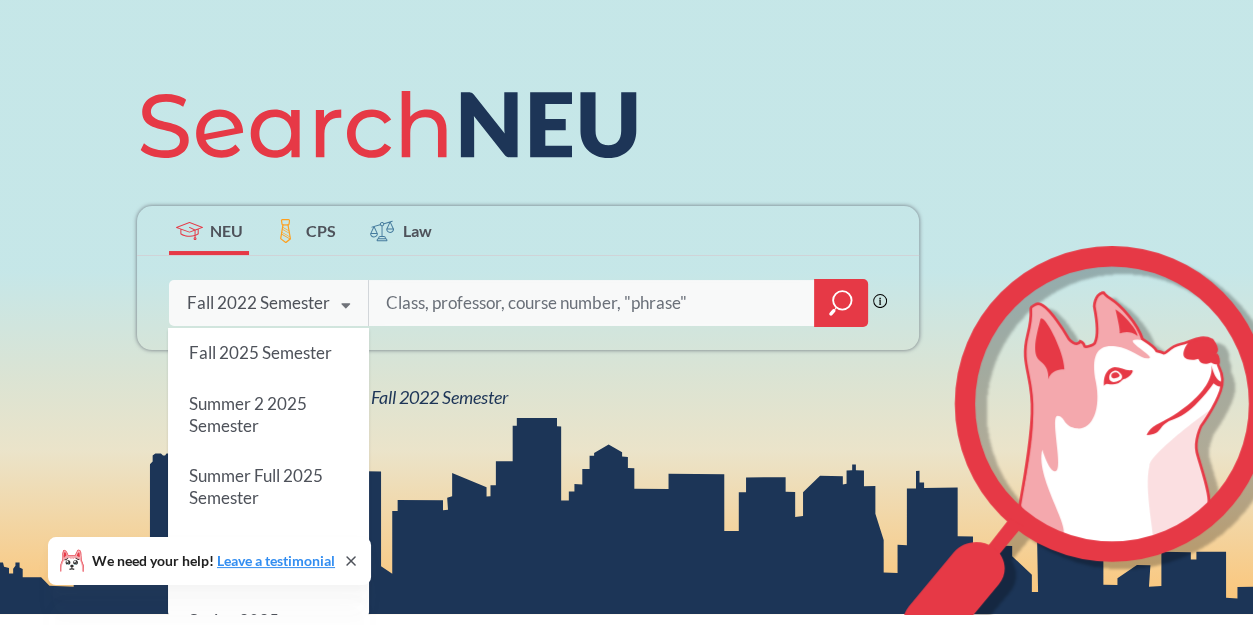click on "Fall 2025 Semester" at bounding box center (260, 352) 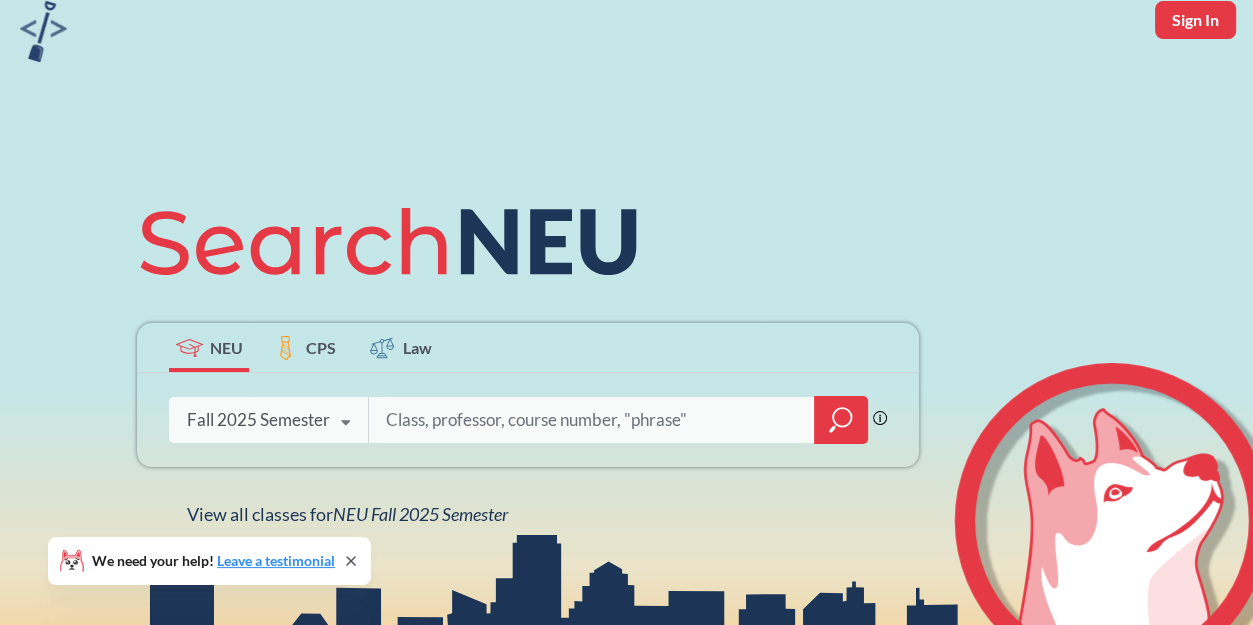scroll, scrollTop: 100, scrollLeft: 0, axis: vertical 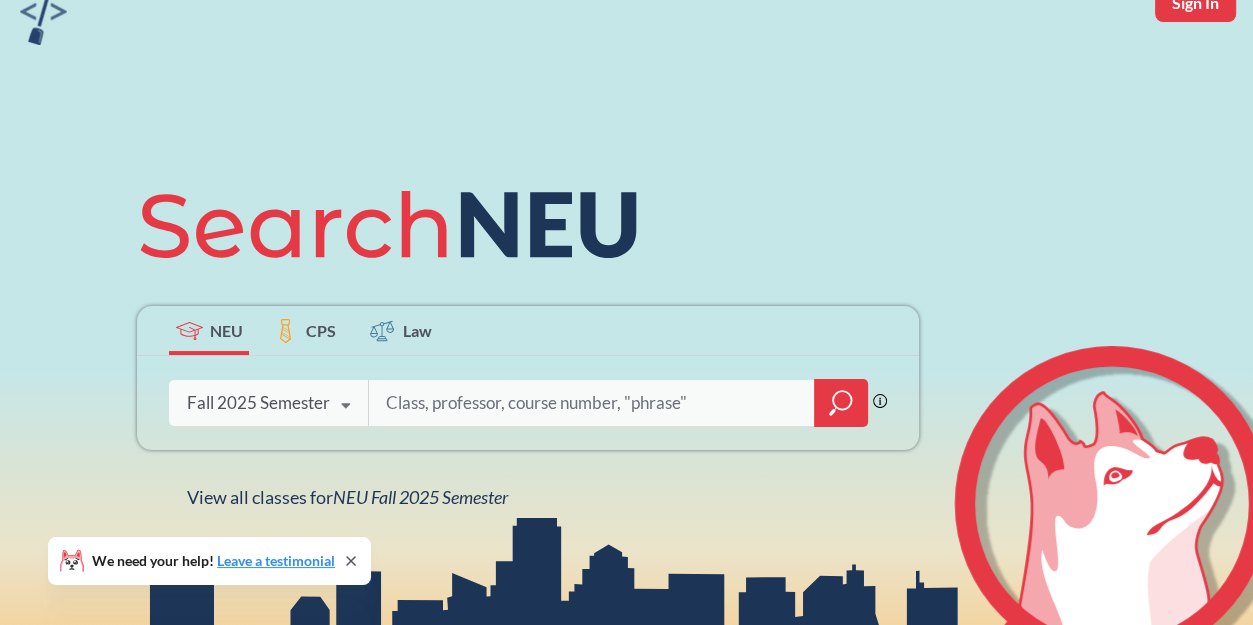 click at bounding box center [592, 403] 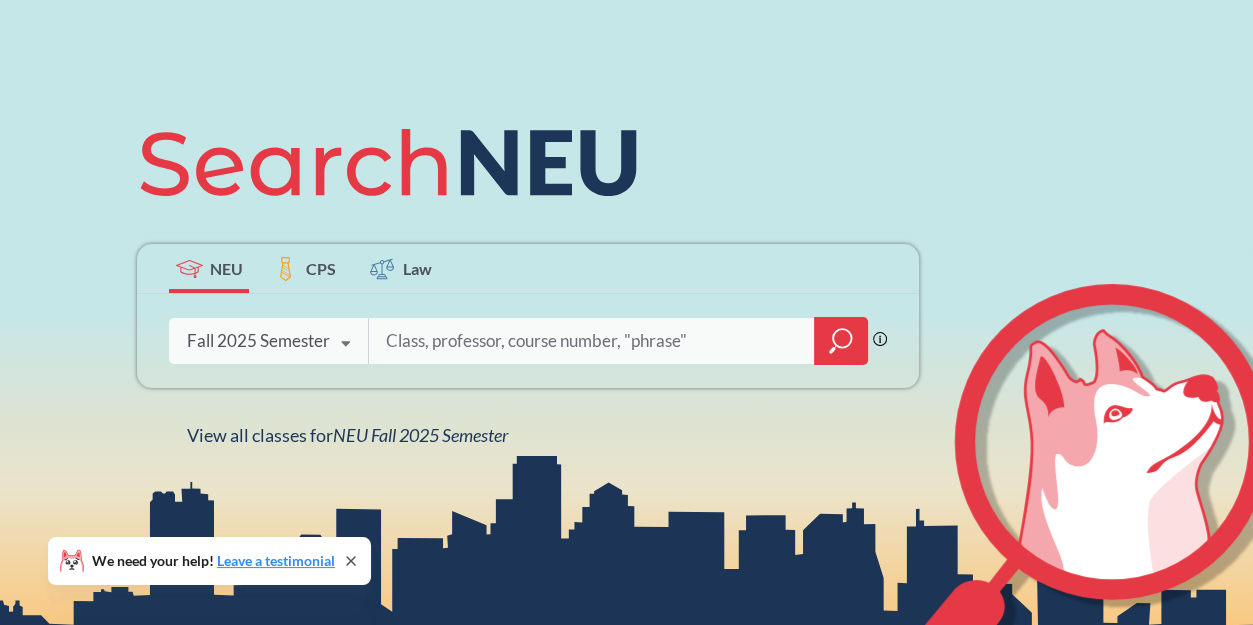 scroll, scrollTop: 300, scrollLeft: 0, axis: vertical 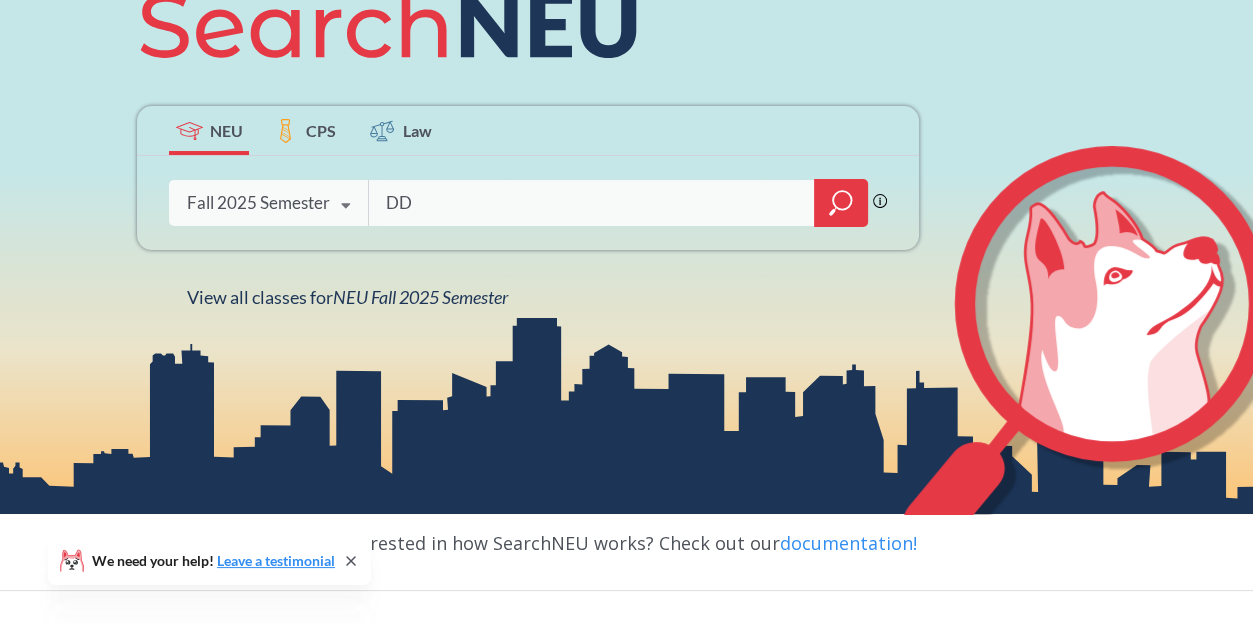 type on "DD" 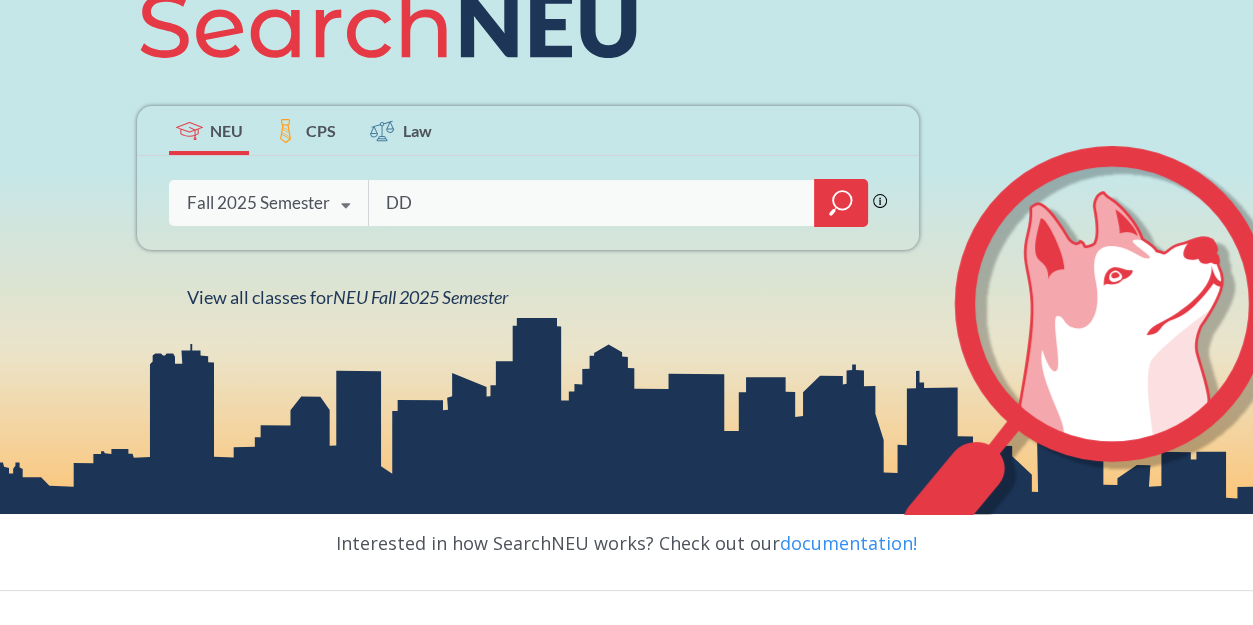 click 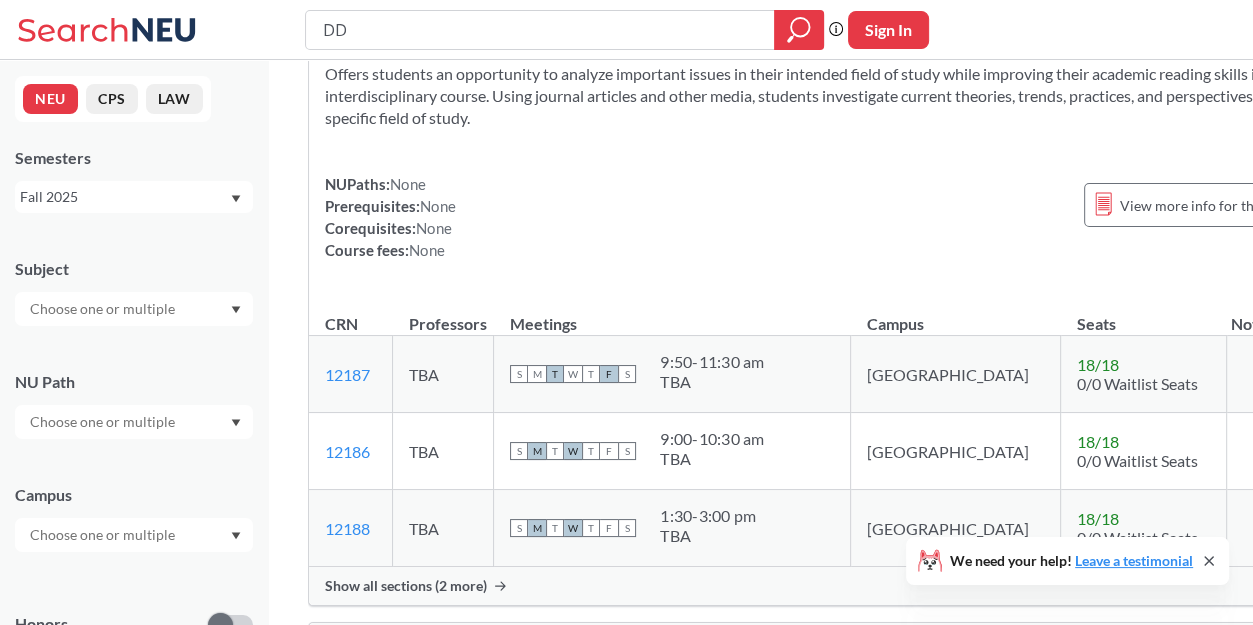 scroll, scrollTop: 0, scrollLeft: 0, axis: both 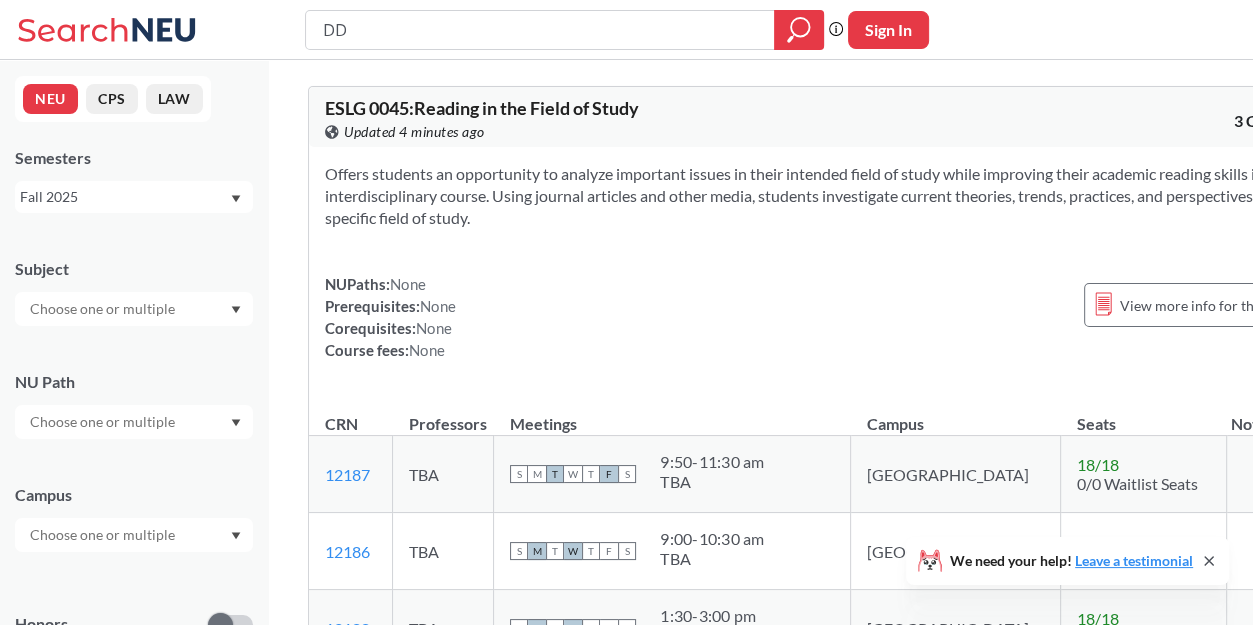 click at bounding box center (134, 422) 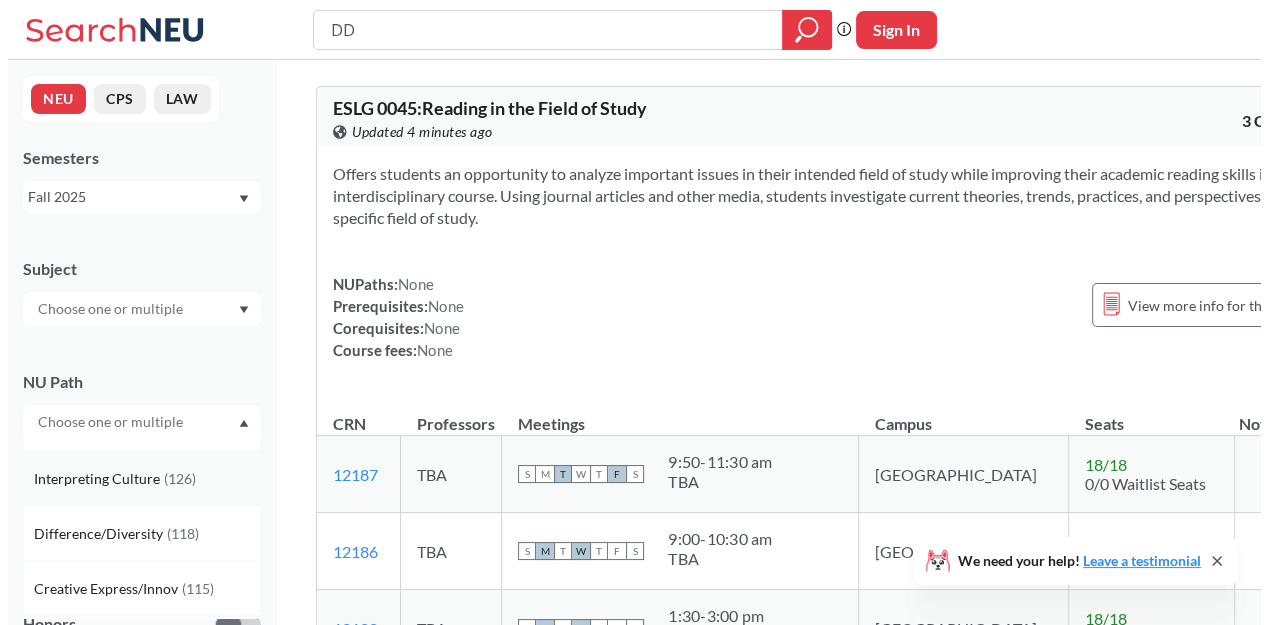 scroll, scrollTop: 100, scrollLeft: 0, axis: vertical 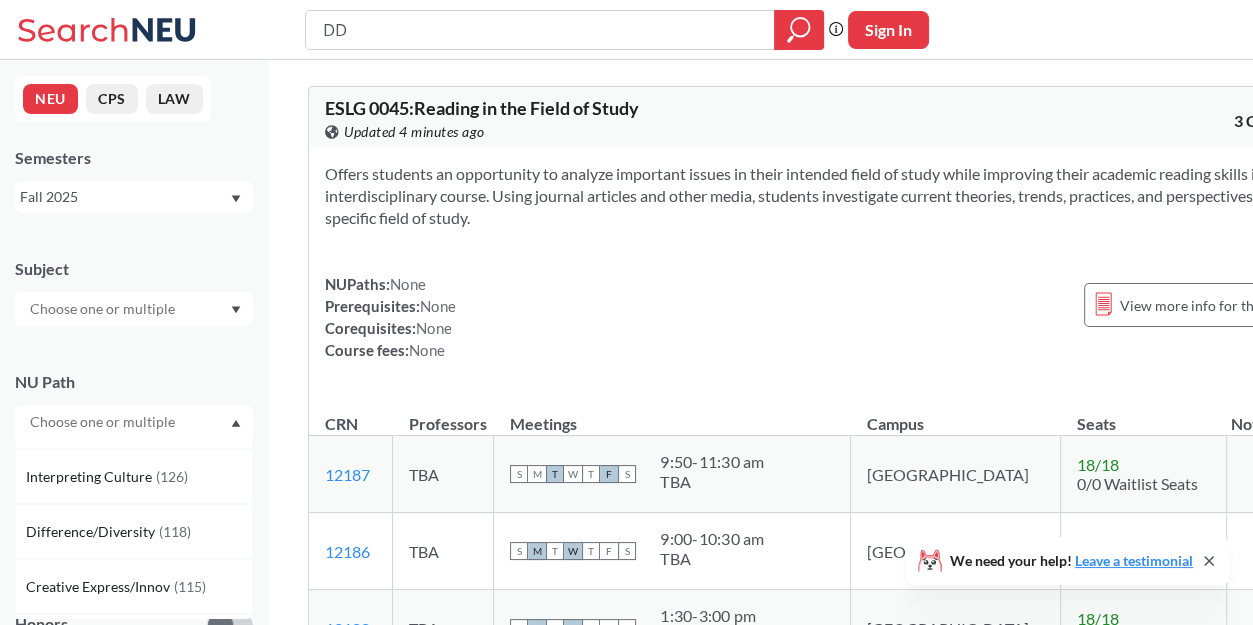 click on "( 118 )" at bounding box center (175, 531) 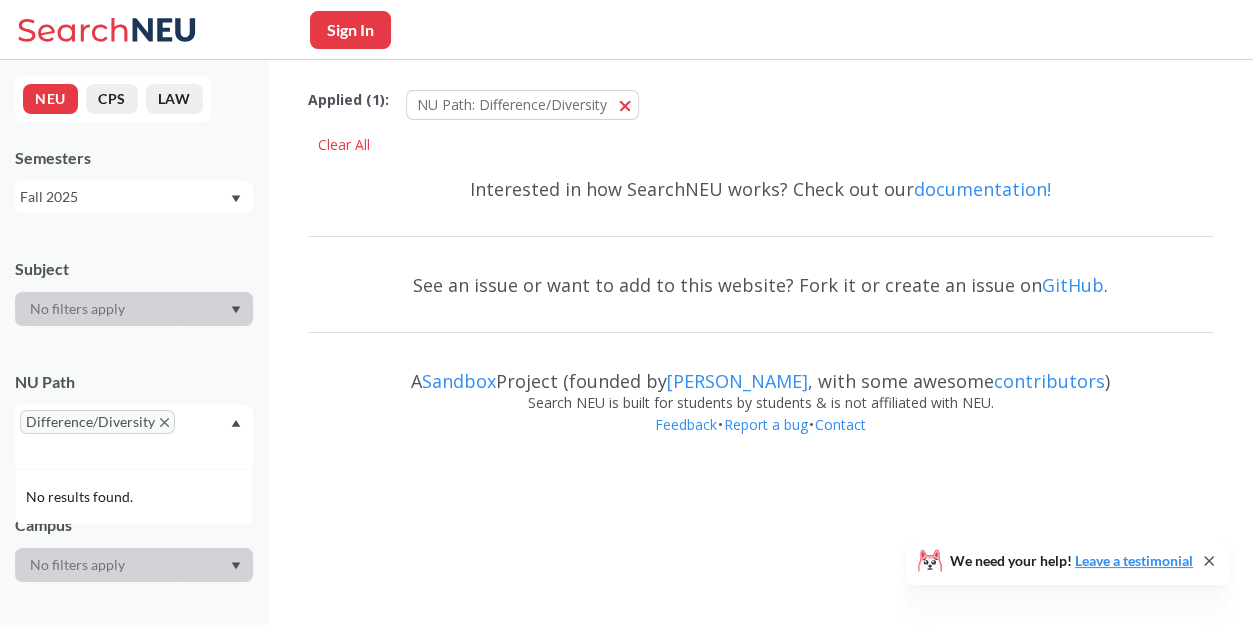 scroll, scrollTop: 0, scrollLeft: 0, axis: both 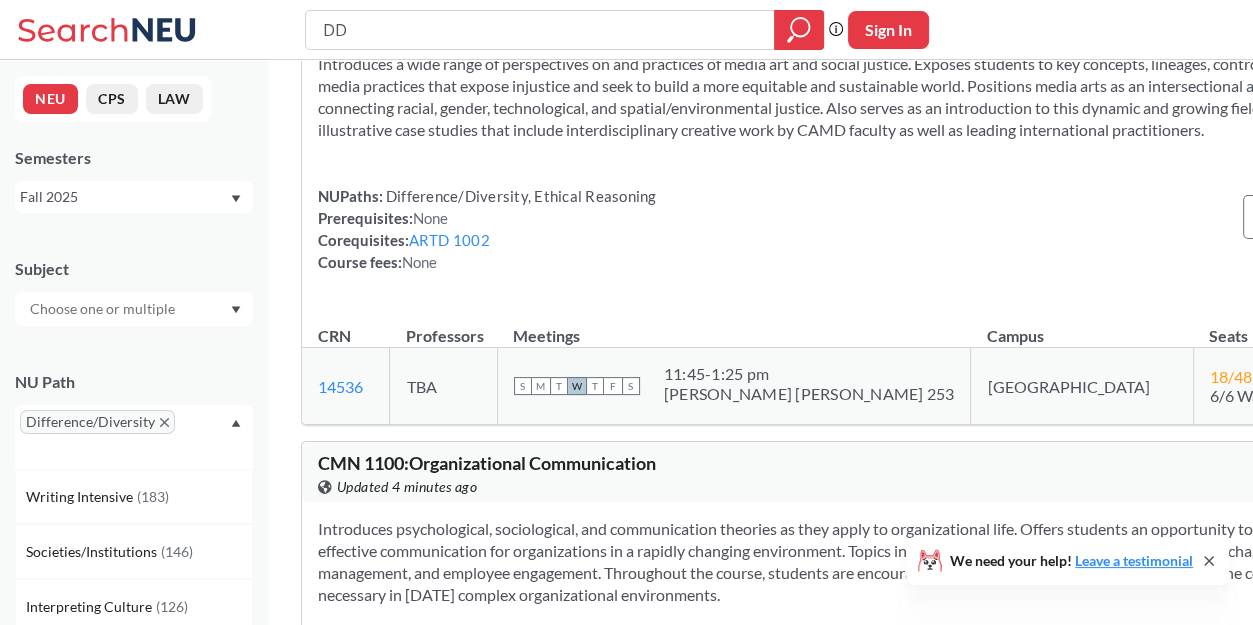 click 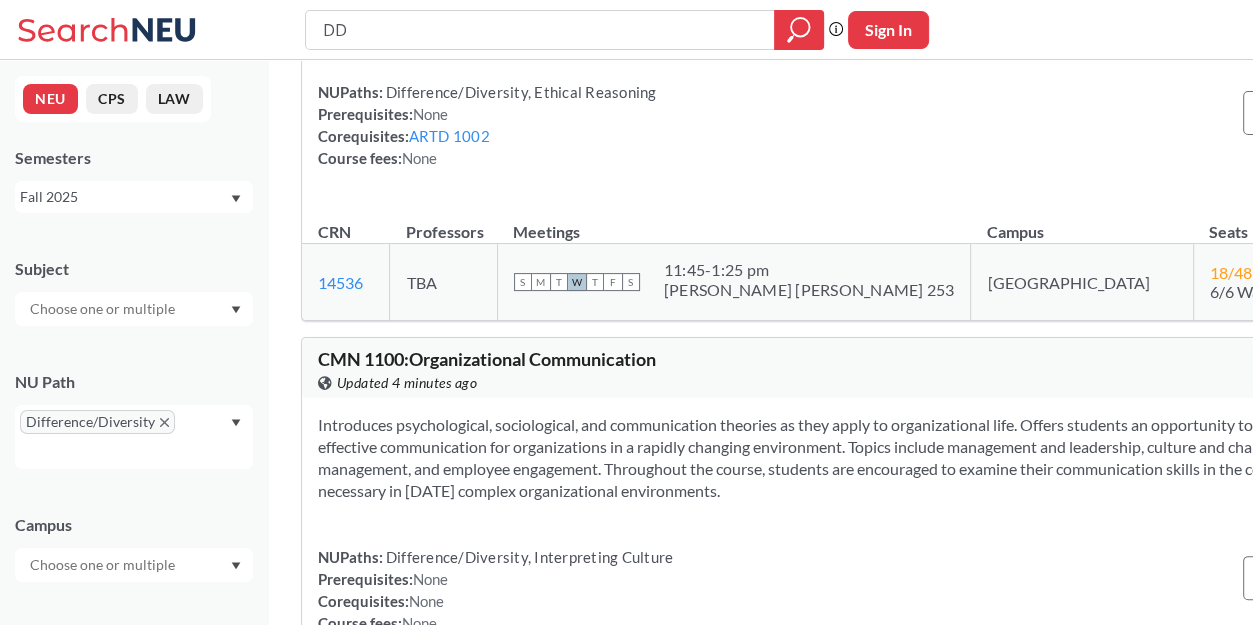 scroll, scrollTop: 300, scrollLeft: 0, axis: vertical 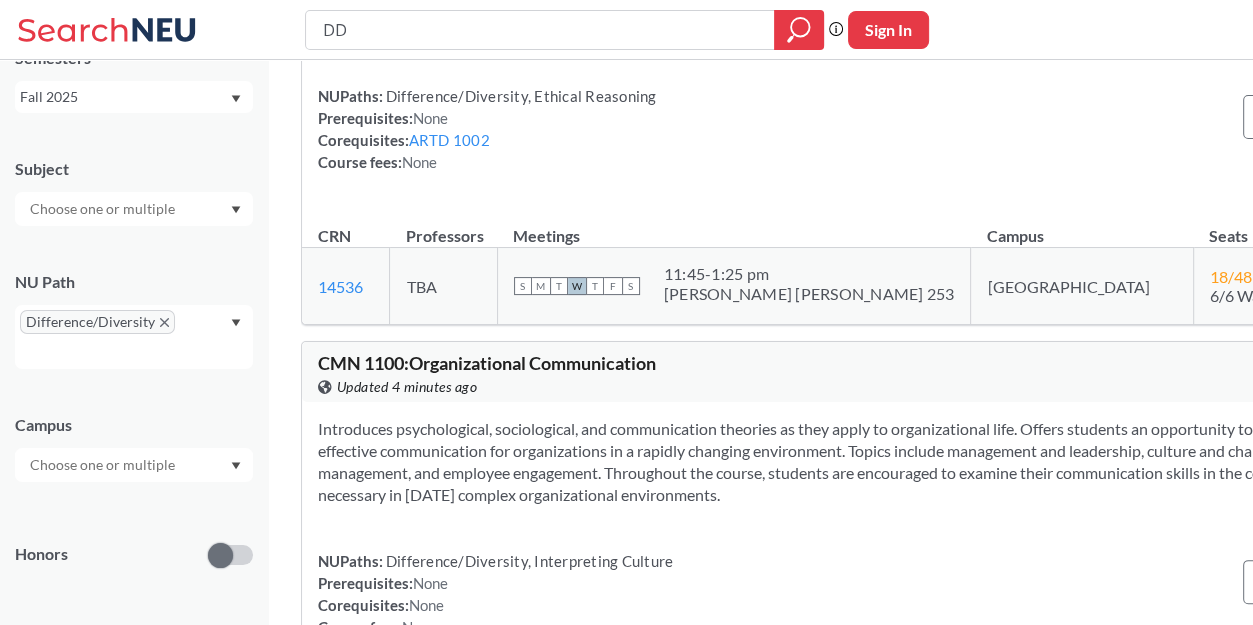 click at bounding box center [134, 465] 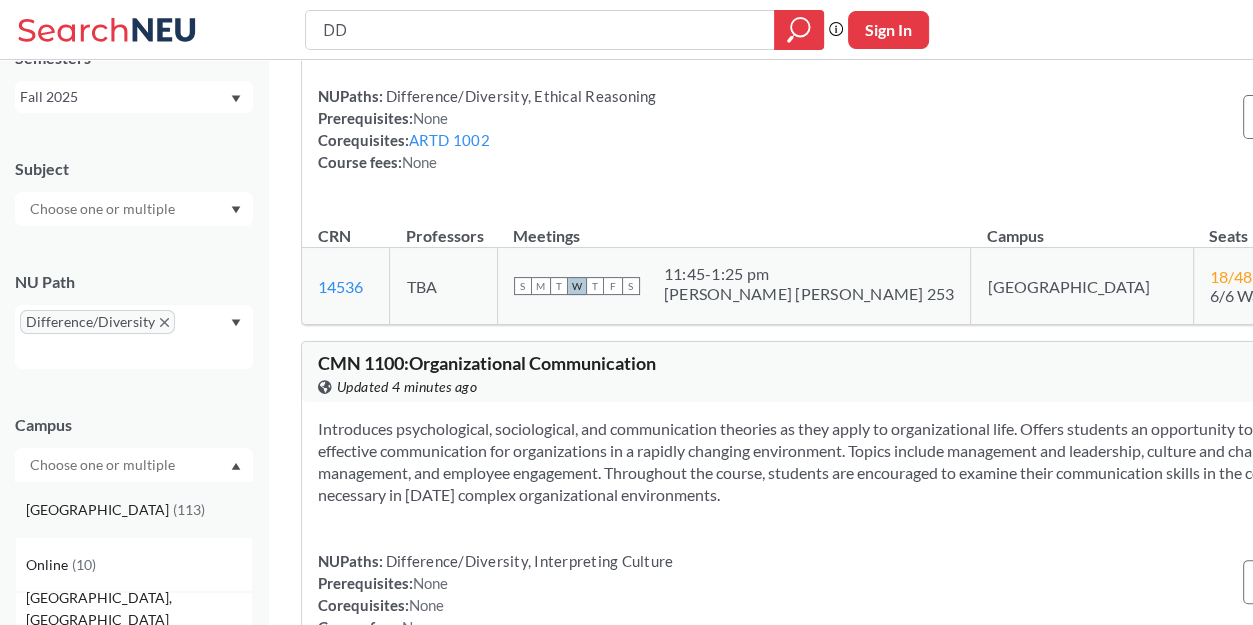 click on "[GEOGRAPHIC_DATA] ( 113 )" at bounding box center (139, 510) 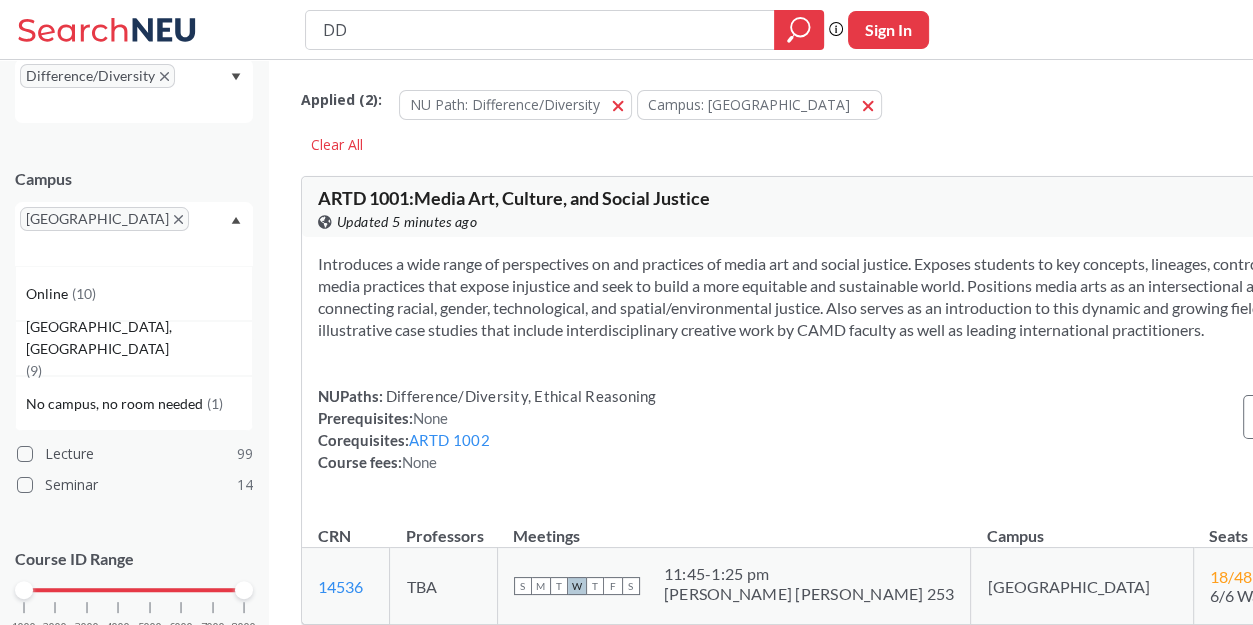 scroll, scrollTop: 394, scrollLeft: 0, axis: vertical 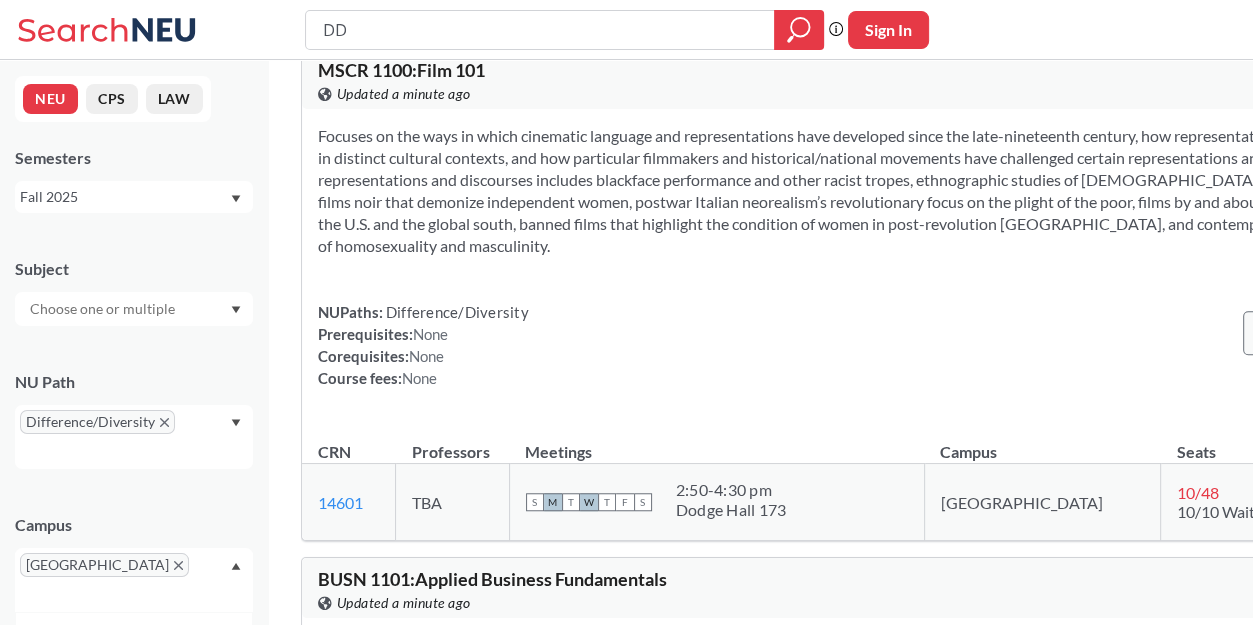 click on "View more info for this class" at bounding box center (1355, 333) 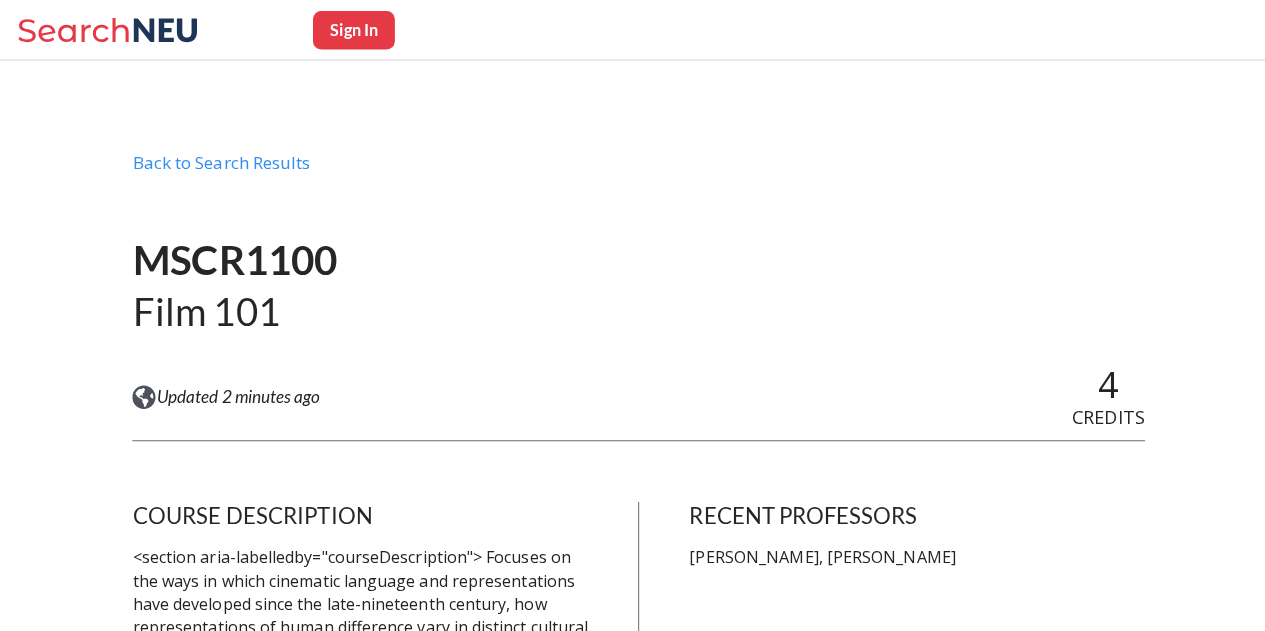 scroll, scrollTop: 0, scrollLeft: 0, axis: both 